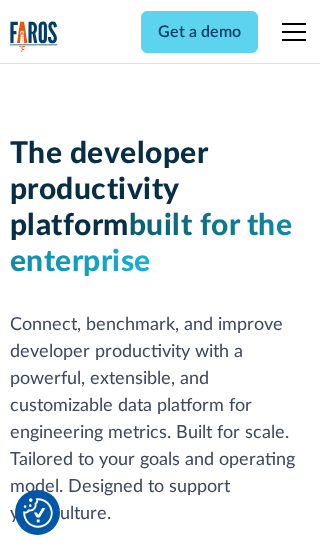 scroll, scrollTop: 0, scrollLeft: 0, axis: both 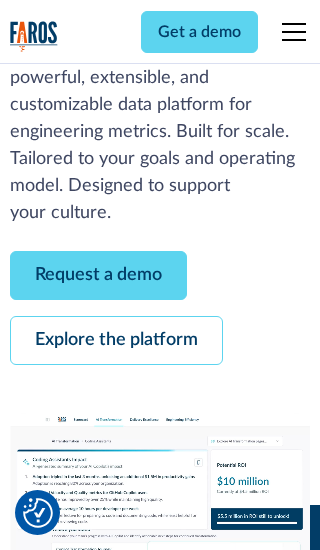 click on "Request a demo" at bounding box center (98, 275) 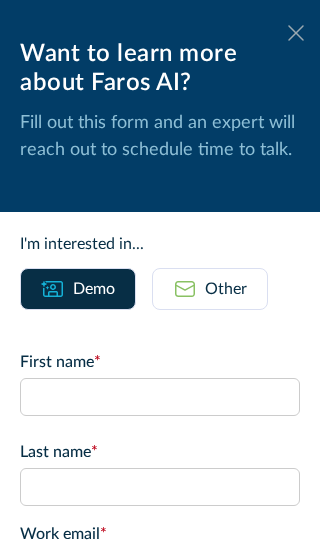 click 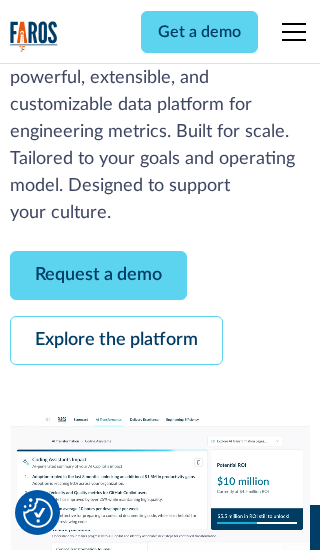 scroll, scrollTop: 366, scrollLeft: 0, axis: vertical 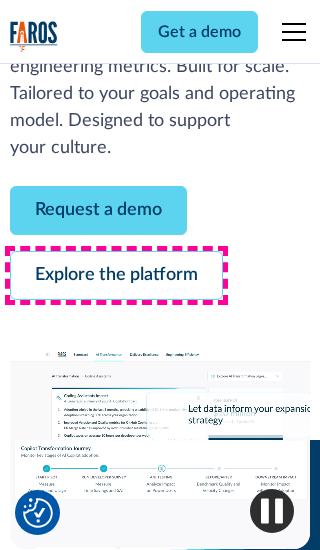 click on "Explore the platform" at bounding box center (116, 275) 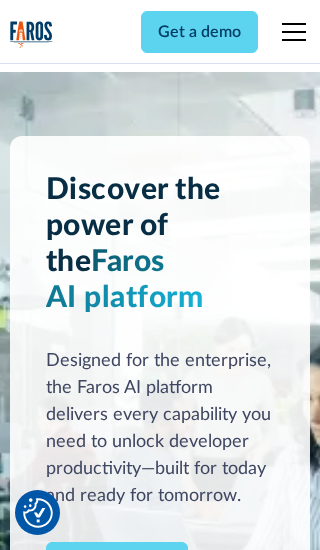 scroll, scrollTop: 0, scrollLeft: 0, axis: both 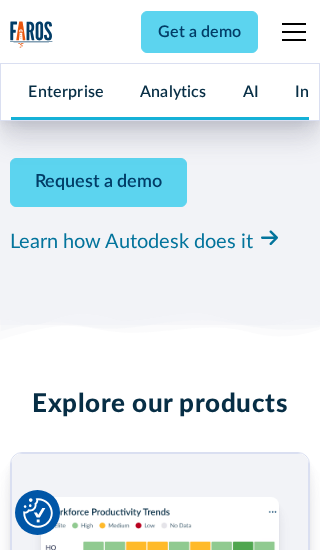 click on "Pricing" at bounding box center [34, 2462] 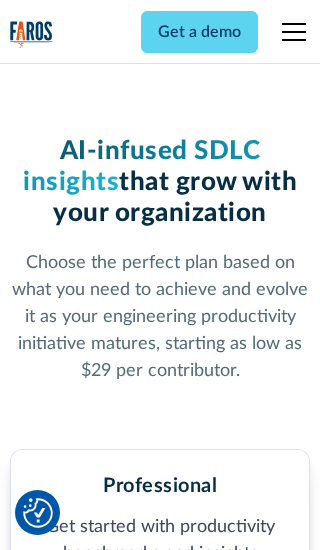 scroll, scrollTop: 0, scrollLeft: 0, axis: both 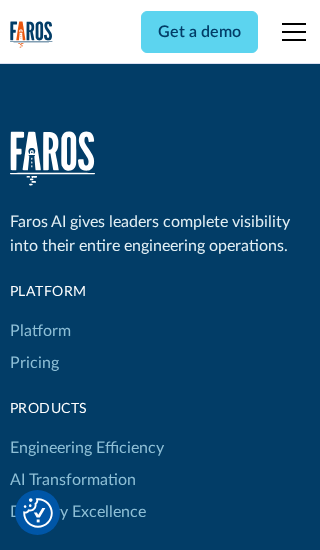click on "Platform" at bounding box center (40, 331) 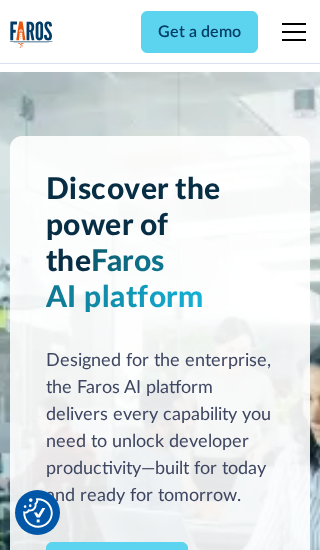 scroll, scrollTop: 0, scrollLeft: 0, axis: both 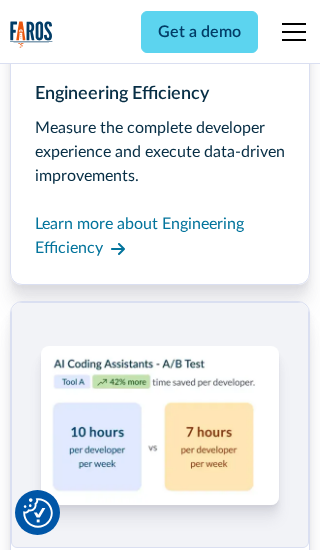 click on "Coding Assistant Impact" at bounding box center (95, 2431) 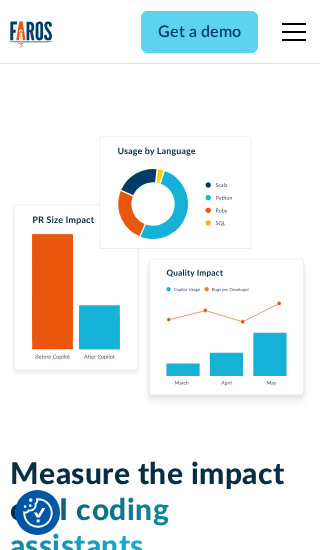 scroll, scrollTop: 0, scrollLeft: 0, axis: both 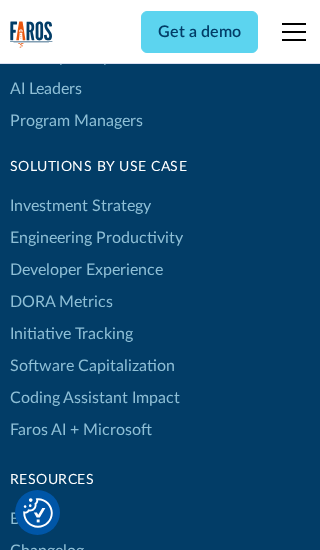 click on "DORA Metrics" at bounding box center [61, 302] 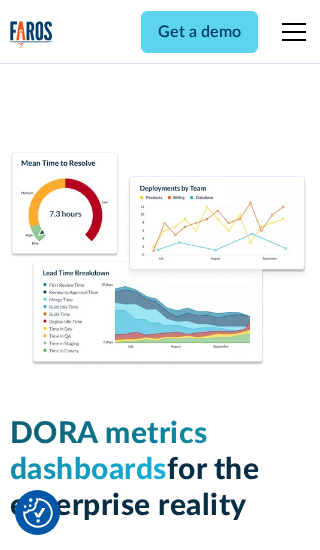 scroll, scrollTop: 0, scrollLeft: 0, axis: both 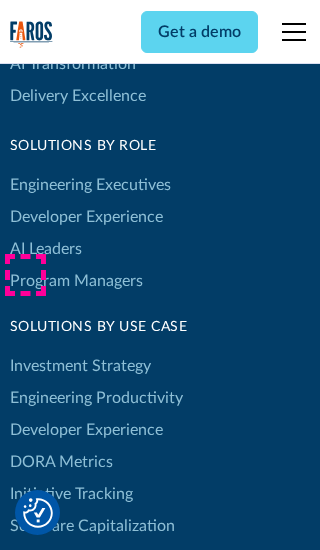 click on "Blog" at bounding box center (25, 679) 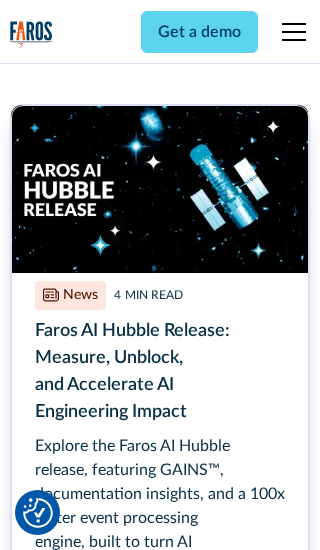 scroll, scrollTop: 0, scrollLeft: 0, axis: both 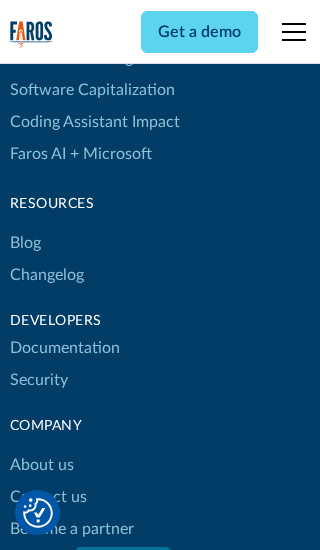 click on "Changelog" at bounding box center (47, 275) 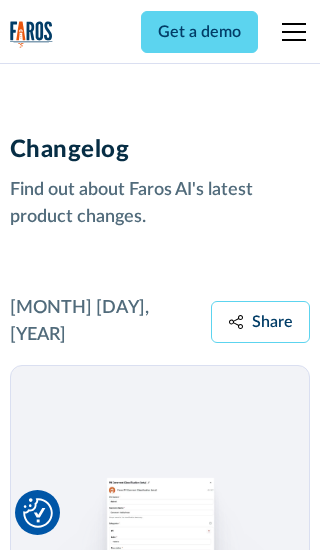 scroll, scrollTop: 0, scrollLeft: 0, axis: both 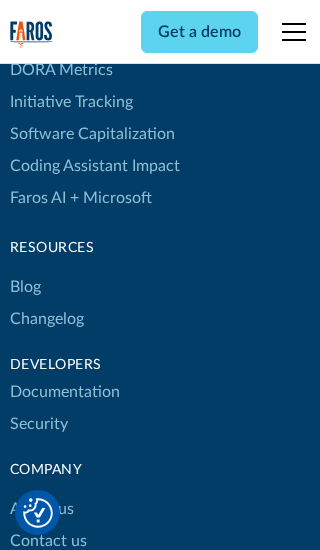 click on "About us" at bounding box center [42, 509] 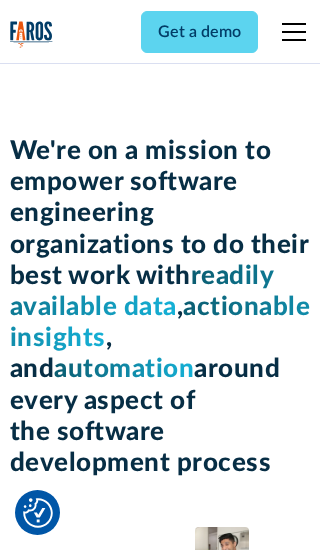 scroll, scrollTop: 6904, scrollLeft: 0, axis: vertical 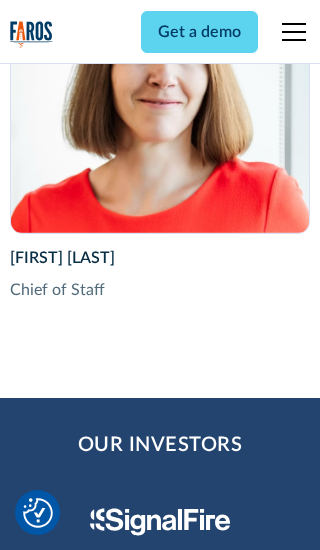 click on "Contact us" at bounding box center [48, 2829] 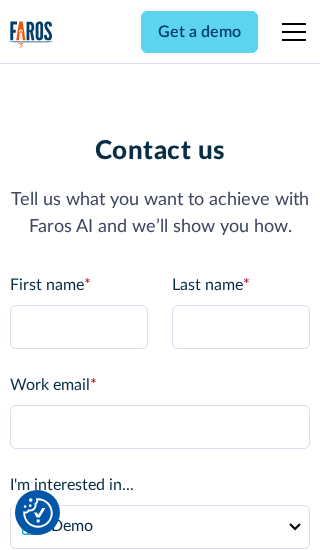 scroll, scrollTop: 0, scrollLeft: 0, axis: both 